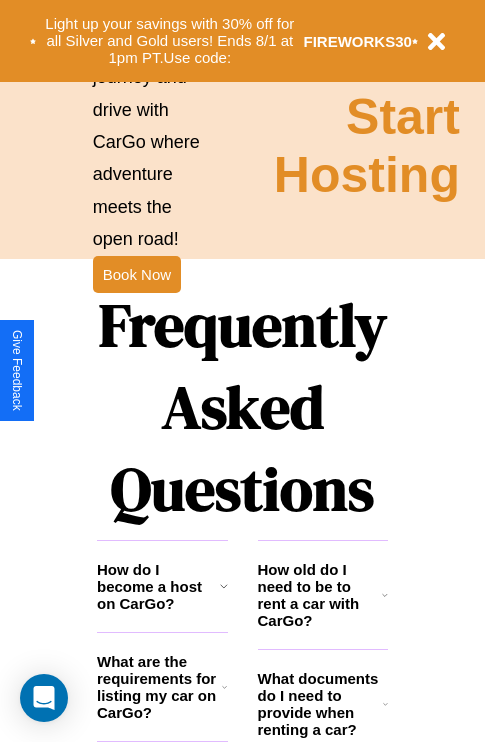 scroll, scrollTop: 2423, scrollLeft: 0, axis: vertical 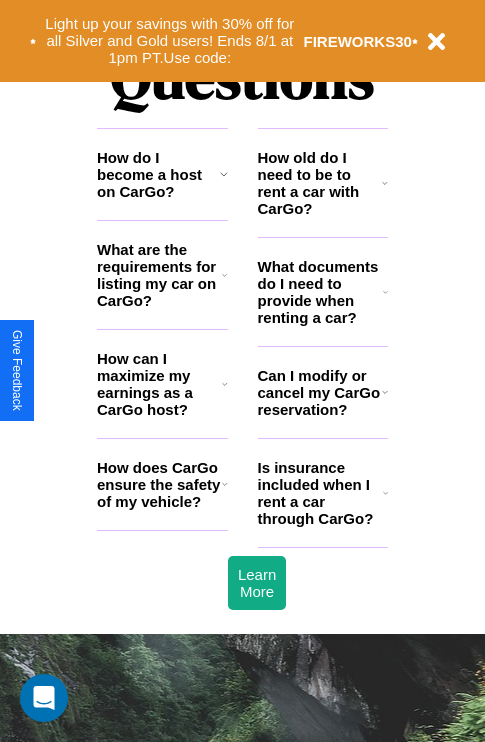 click 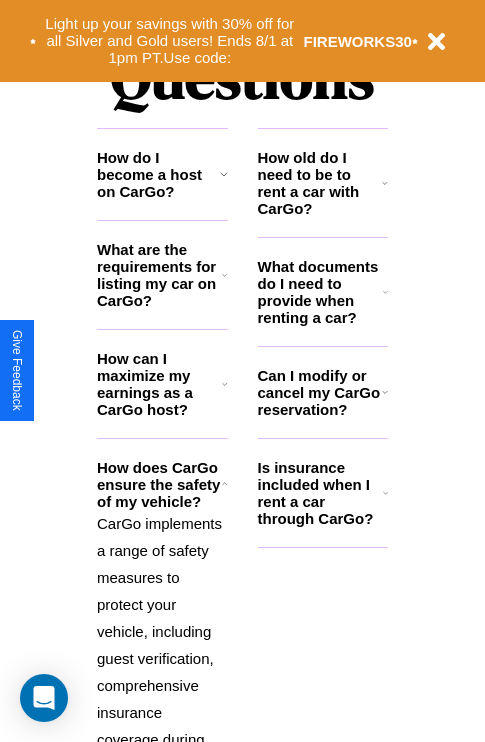 click on "How can I maximize my earnings as a CarGo host?" at bounding box center (159, 384) 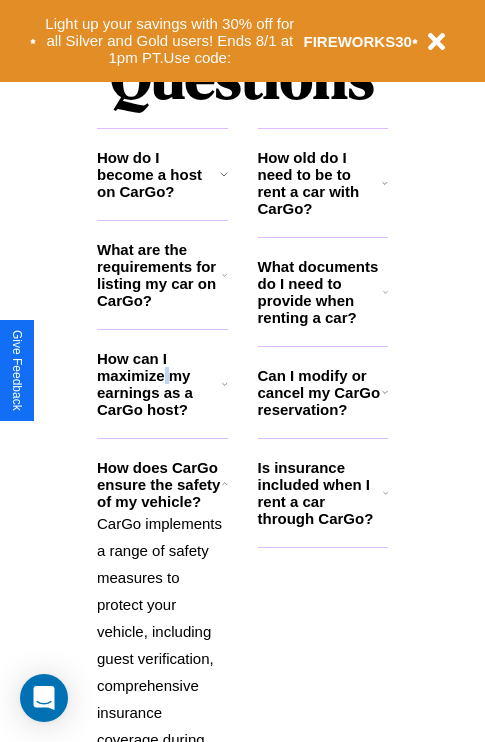 click on "How can I maximize my earnings as a CarGo host?" at bounding box center [159, 384] 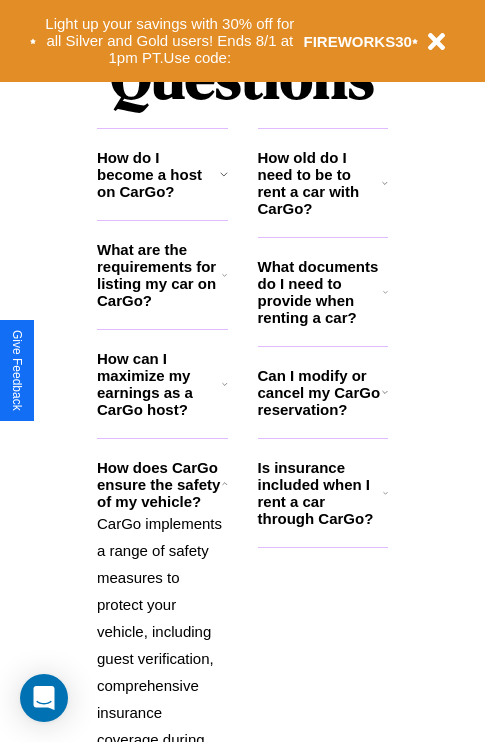 click 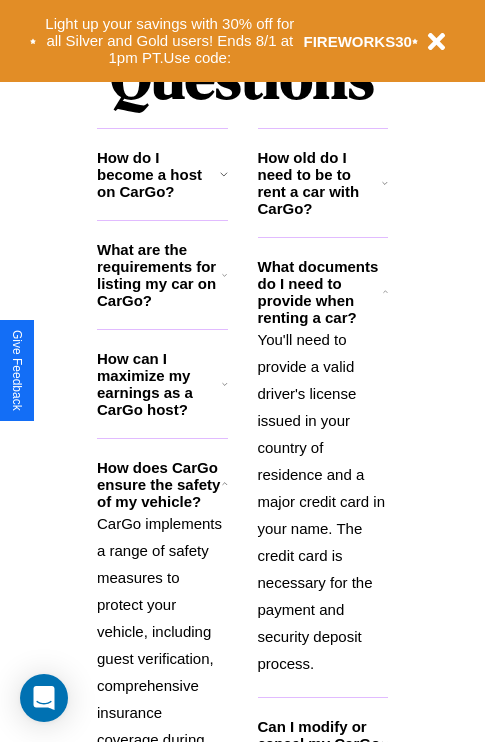 click on "How can I maximize my earnings as a CarGo host?" at bounding box center (159, 384) 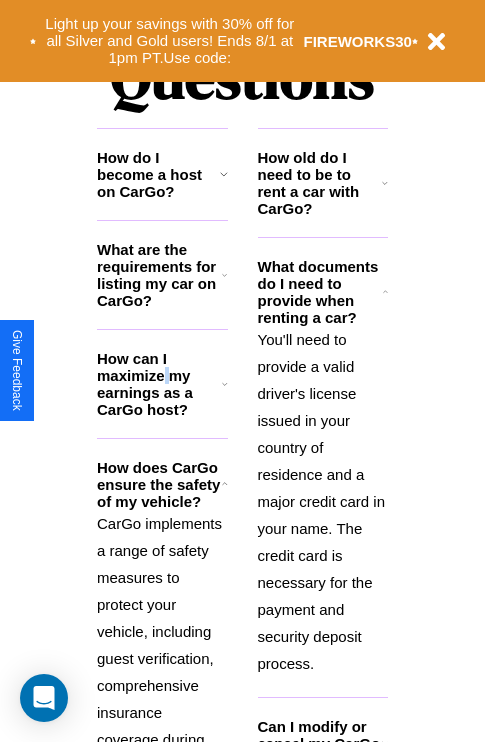 scroll, scrollTop: 2503, scrollLeft: 0, axis: vertical 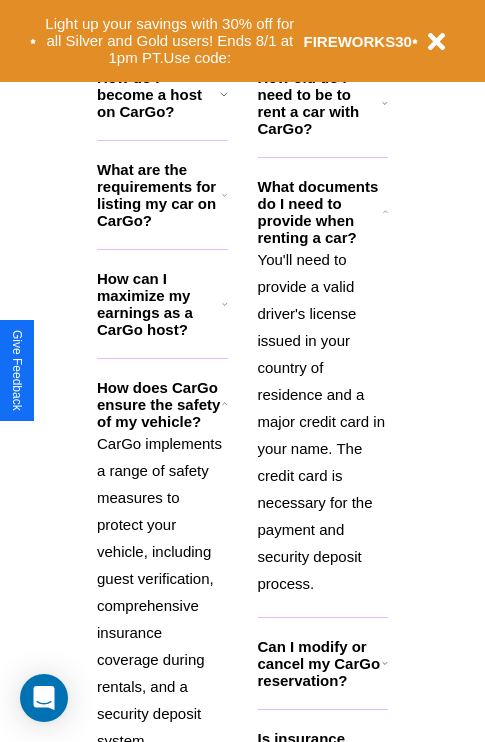 click on "Can I modify or cancel my CarGo reservation?" at bounding box center [320, 663] 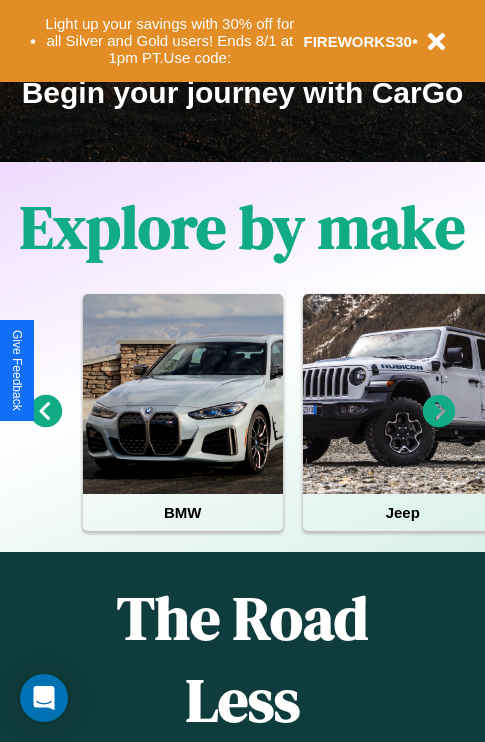 scroll, scrollTop: 308, scrollLeft: 0, axis: vertical 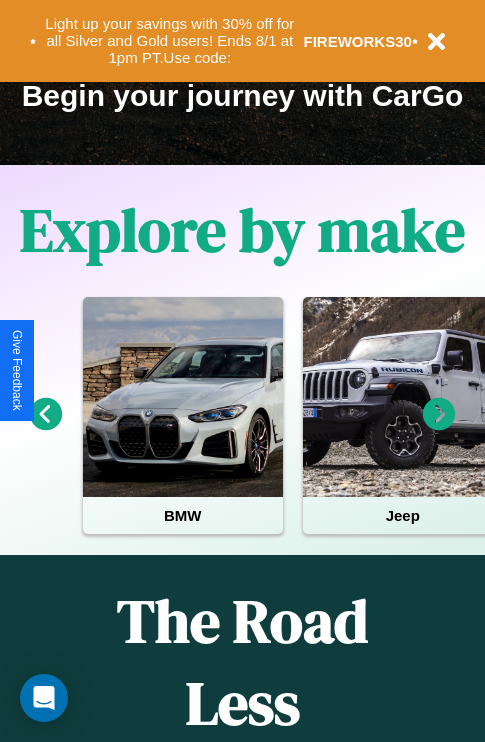 click 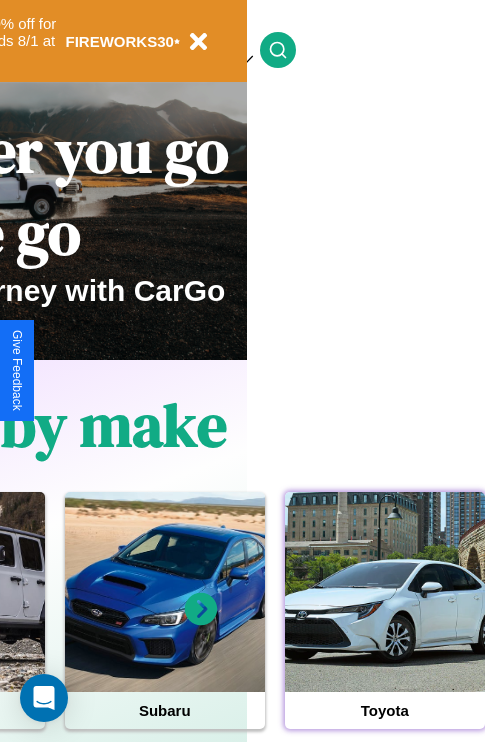 click at bounding box center [385, 592] 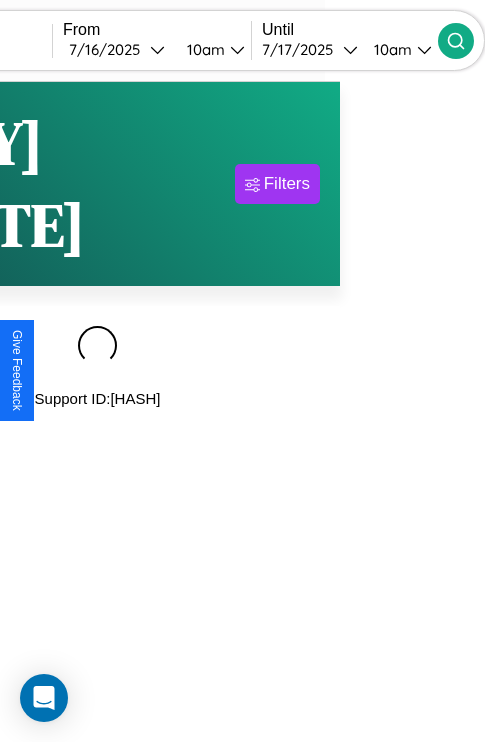 scroll, scrollTop: 0, scrollLeft: 0, axis: both 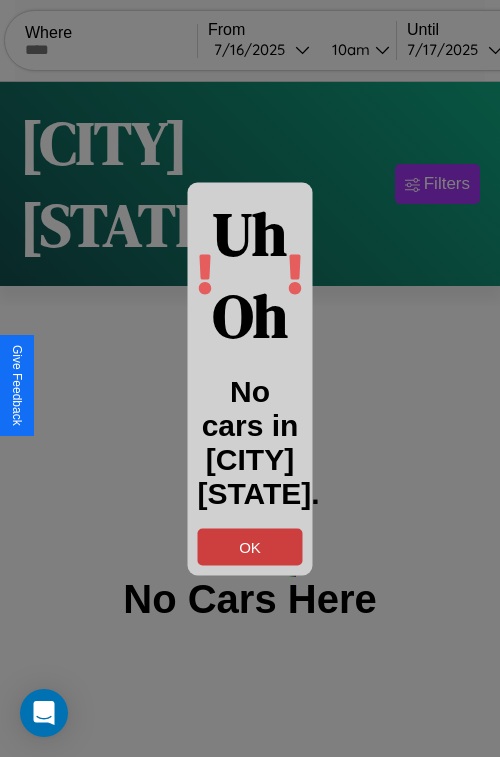 click on "OK" at bounding box center (250, 546) 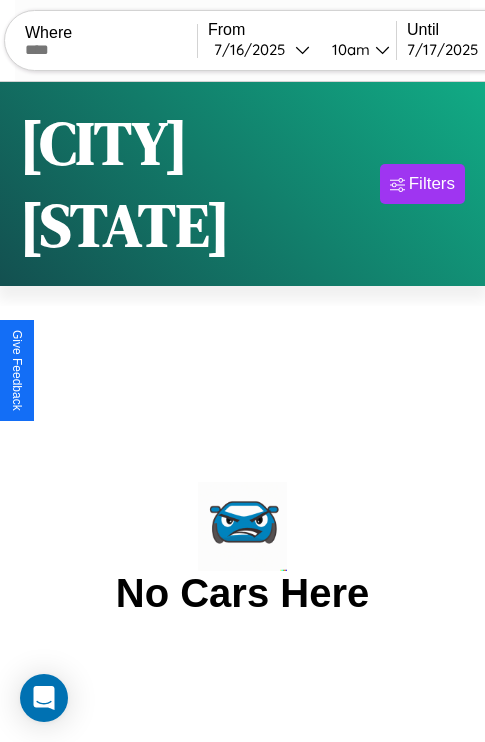 click at bounding box center (111, 50) 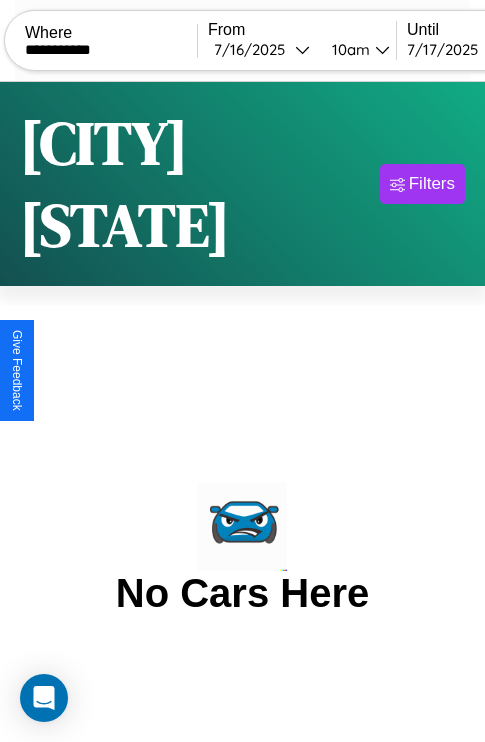 type on "**********" 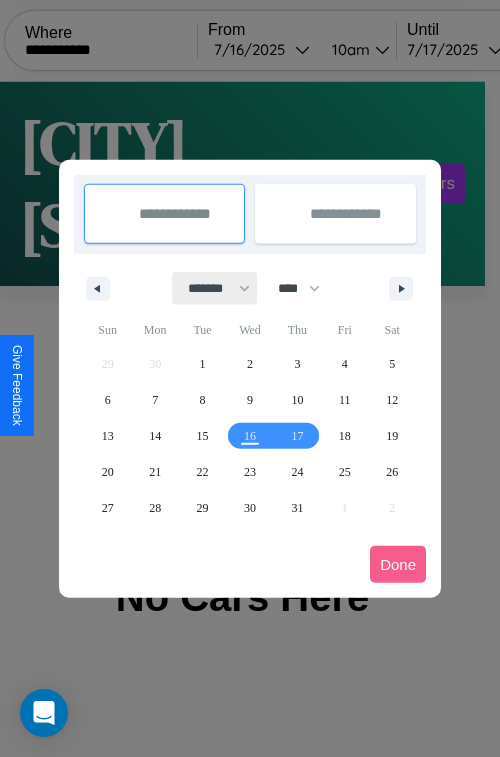 click on "******* ******** ***** ***** *** **** **** ****** ********* ******* ******** ********" at bounding box center [215, 288] 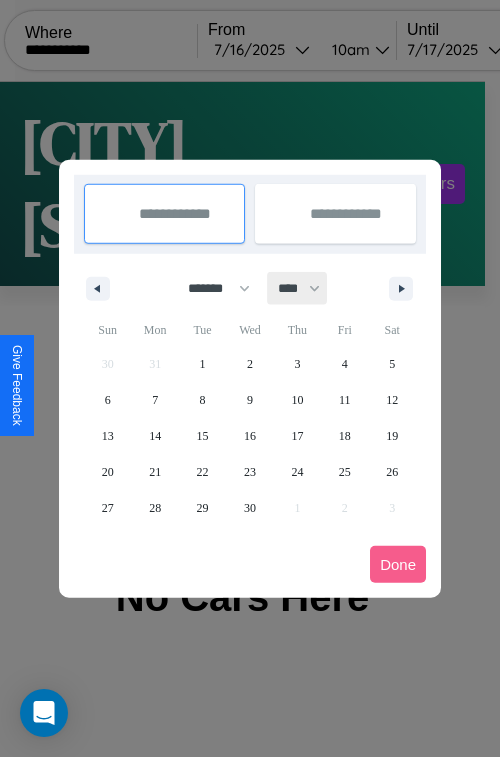 click on "**** **** **** **** **** **** **** **** **** **** **** **** **** **** **** **** **** **** **** **** **** **** **** **** **** **** **** **** **** **** **** **** **** **** **** **** **** **** **** **** **** **** **** **** **** **** **** **** **** **** **** **** **** **** **** **** **** **** **** **** **** **** **** **** **** **** **** **** **** **** **** **** **** **** **** **** **** **** **** **** **** **** **** **** **** **** **** **** **** **** **** **** **** **** **** **** **** **** **** **** **** **** **** **** **** **** **** **** **** **** **** **** **** **** **** **** **** **** **** **** ****" at bounding box center [298, 288] 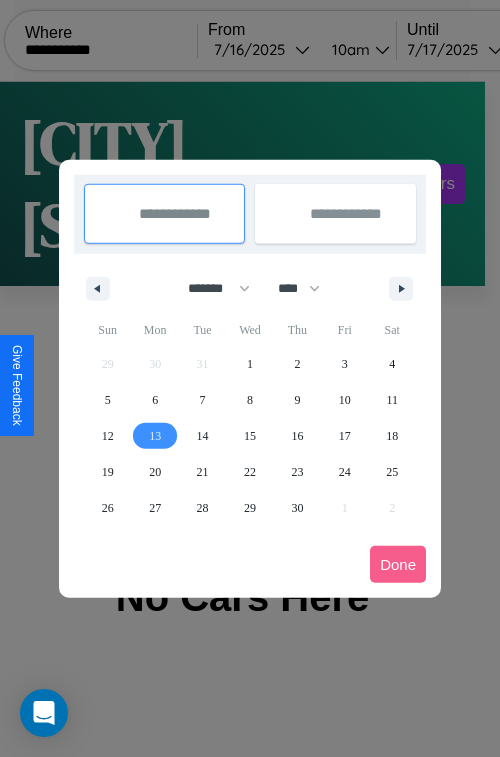 click on "13" at bounding box center [155, 436] 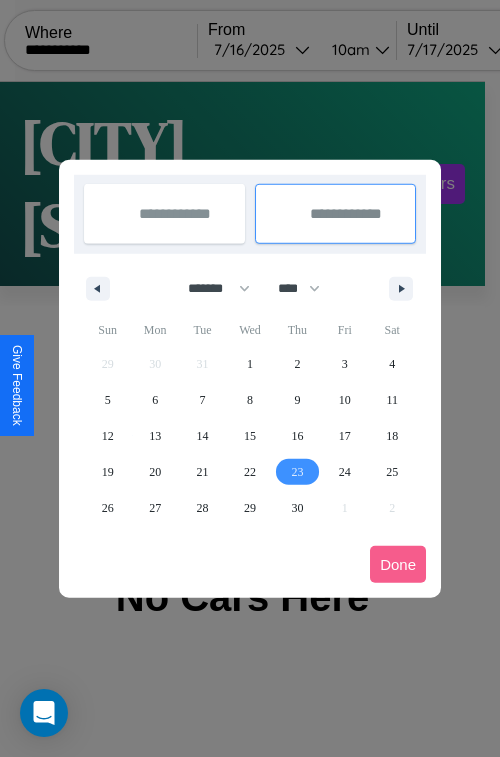 click on "23" at bounding box center (297, 472) 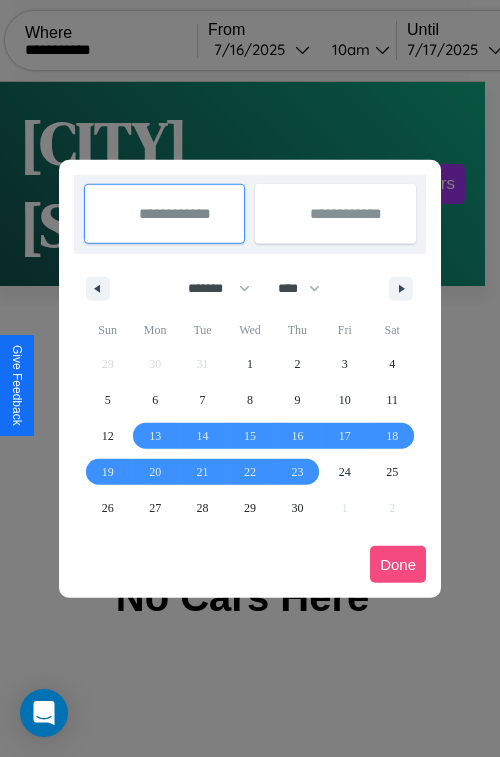 click on "Done" at bounding box center (398, 564) 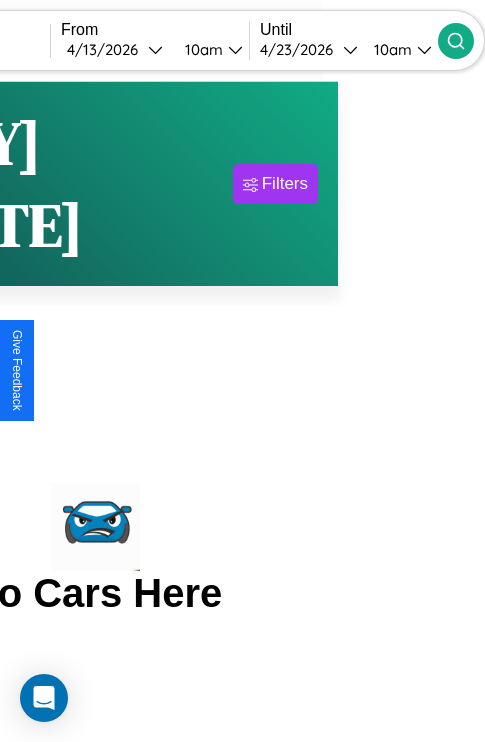 click 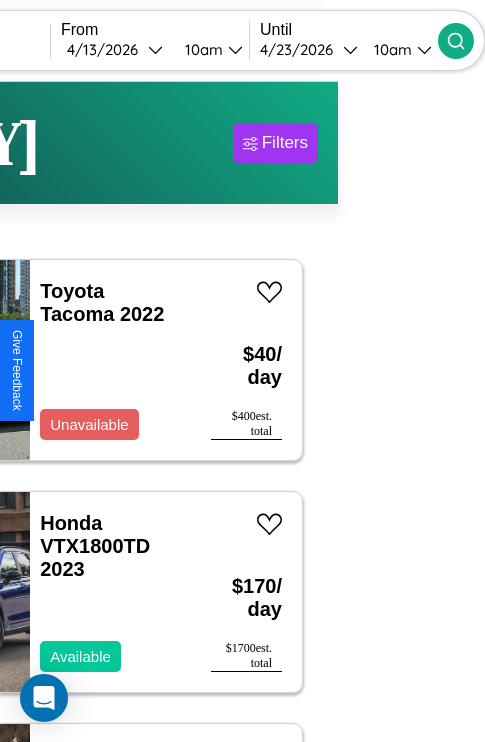 scroll, scrollTop: 60, scrollLeft: 90, axis: both 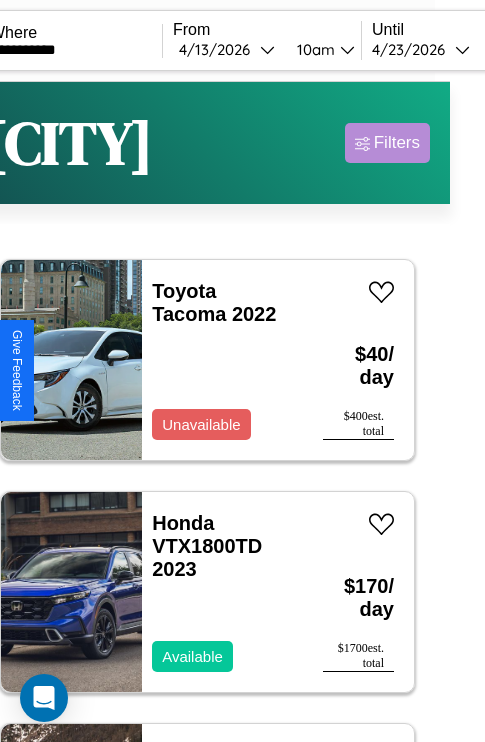 click on "Filters" at bounding box center [397, 143] 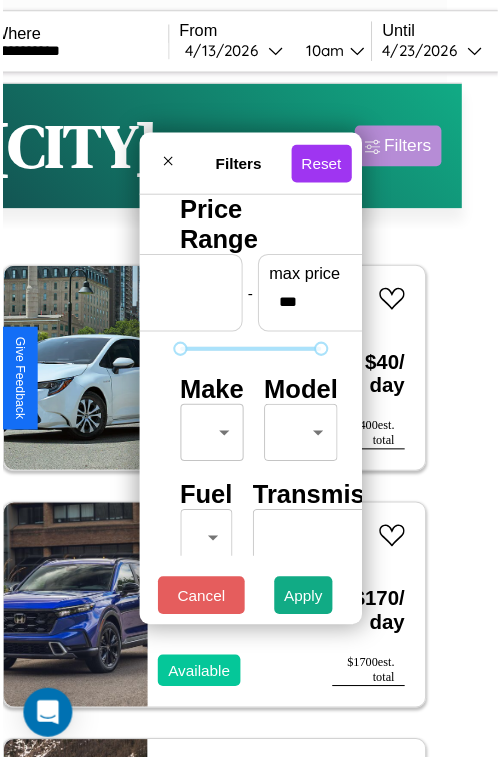 scroll, scrollTop: 59, scrollLeft: 0, axis: vertical 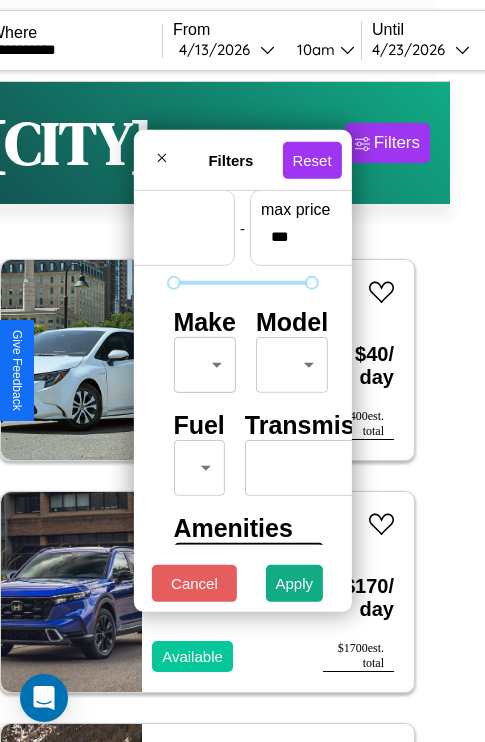 click on "**********" at bounding box center [207, 412] 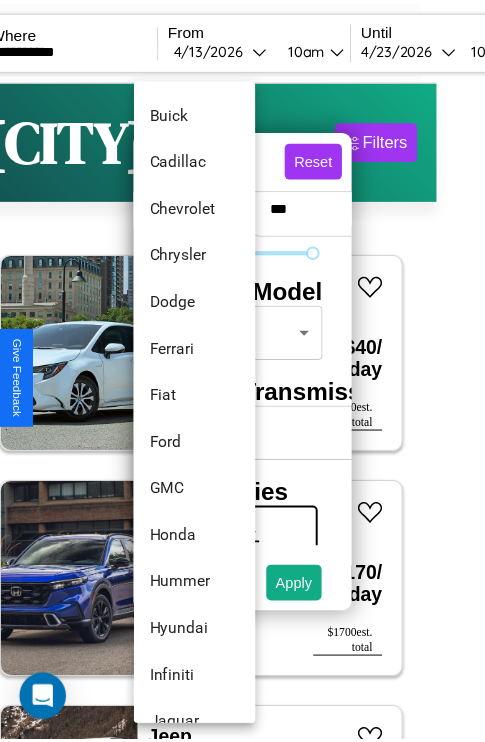 scroll, scrollTop: 422, scrollLeft: 0, axis: vertical 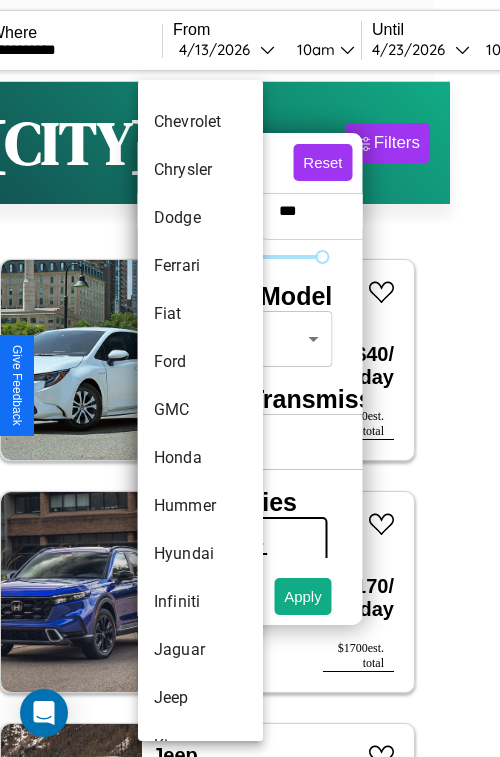 click on "GMC" at bounding box center (200, 410) 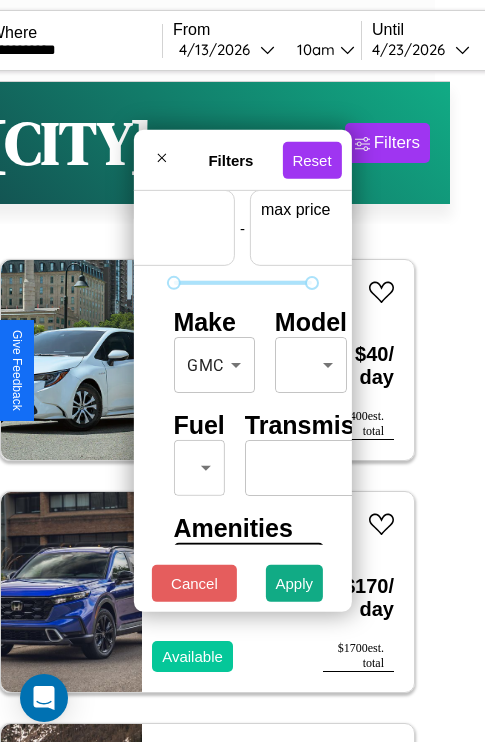 scroll, scrollTop: 59, scrollLeft: 124, axis: both 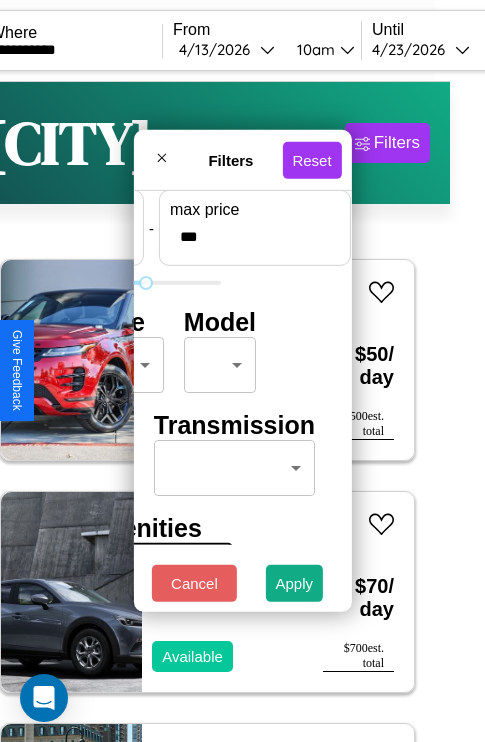 type on "***" 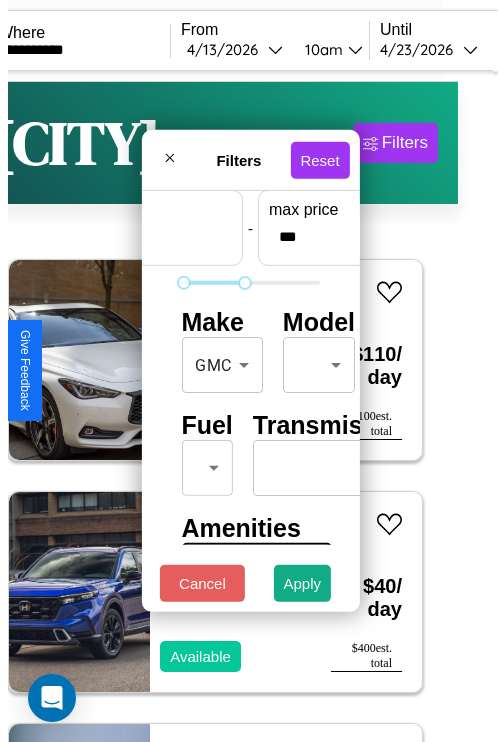 scroll, scrollTop: 162, scrollLeft: 0, axis: vertical 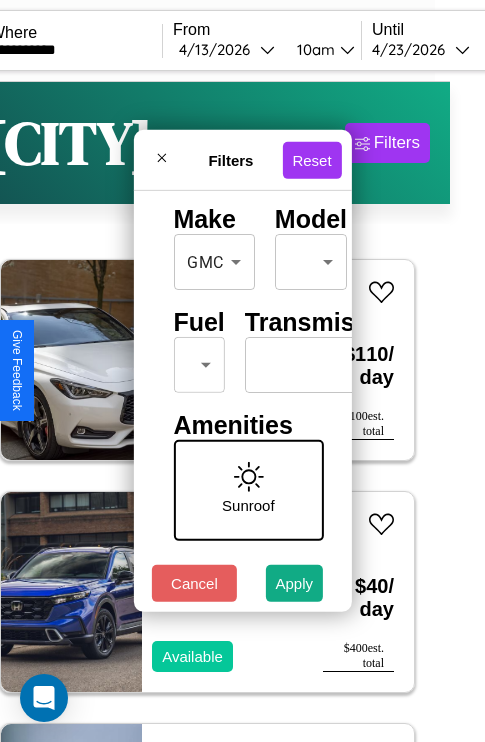 type on "**" 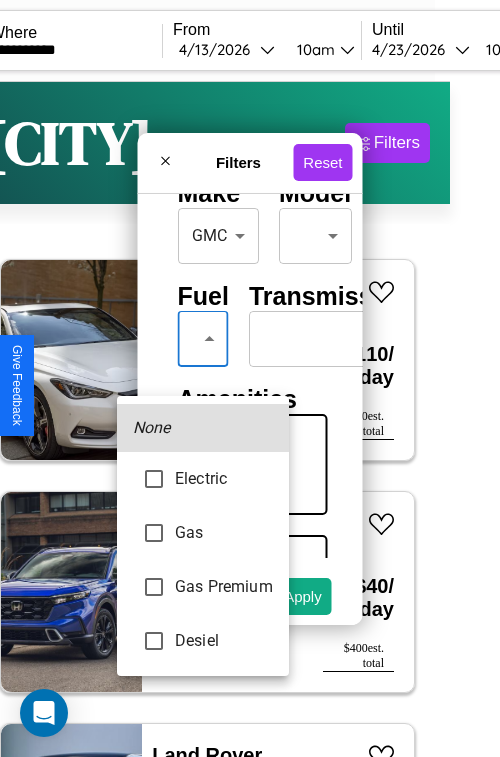 type on "********" 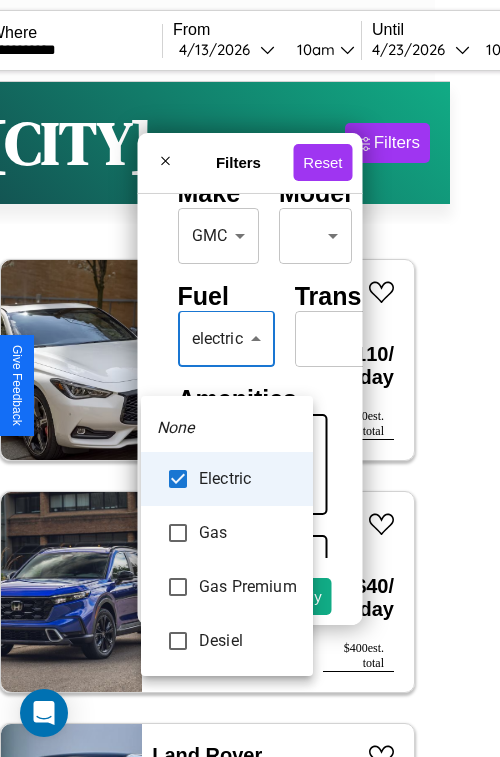 click at bounding box center [250, 378] 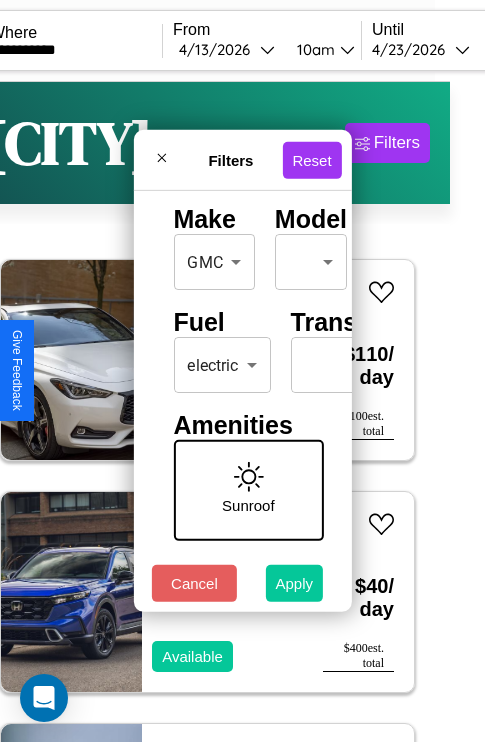 click on "Apply" at bounding box center [295, 583] 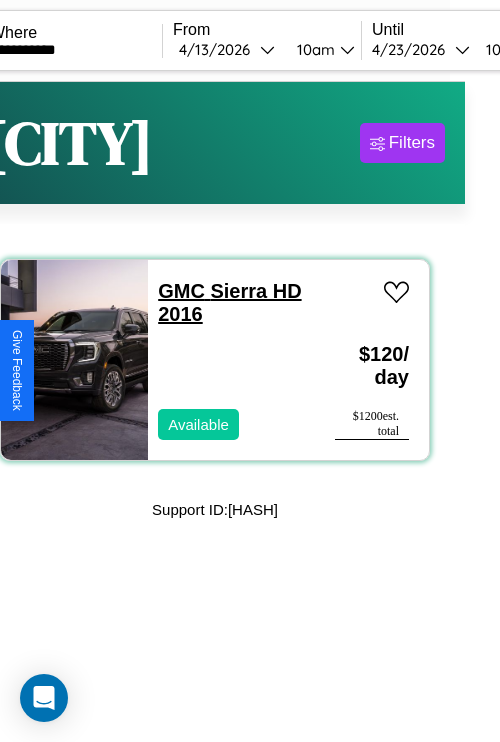 click on "GMC   Sierra HD   2016" at bounding box center [229, 302] 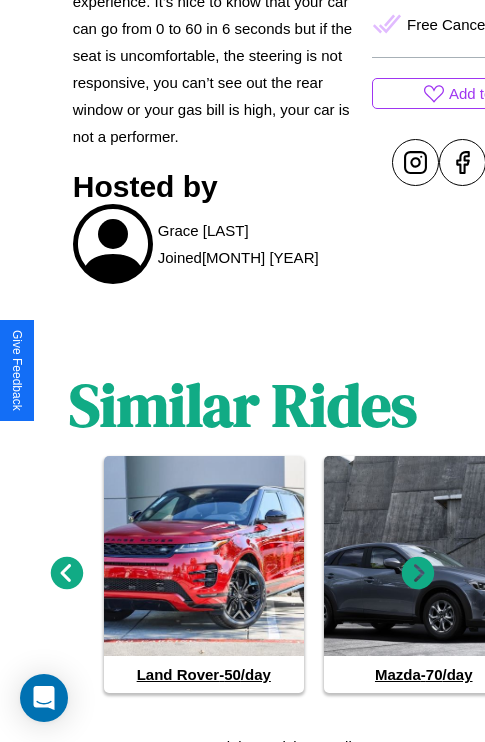 scroll, scrollTop: 962, scrollLeft: 0, axis: vertical 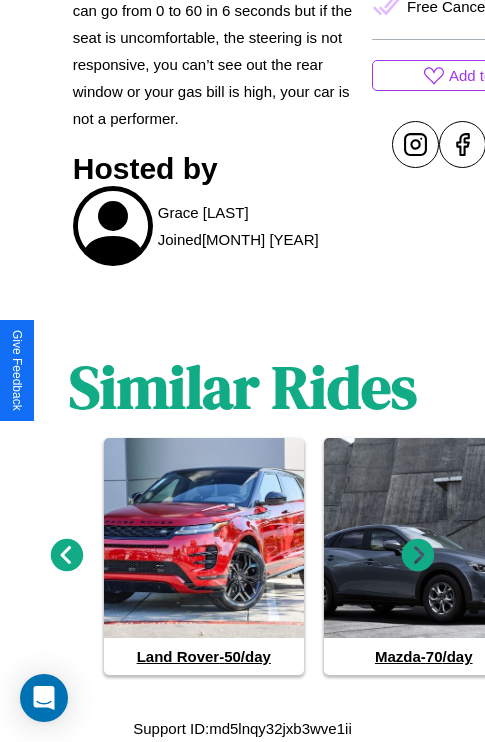 click 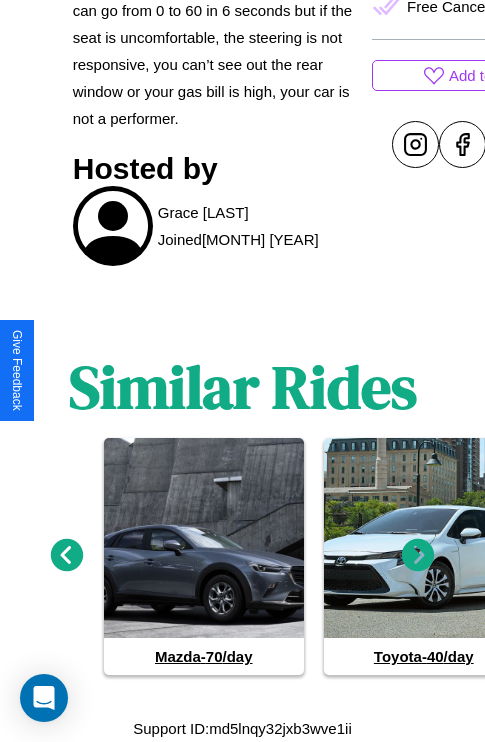 click 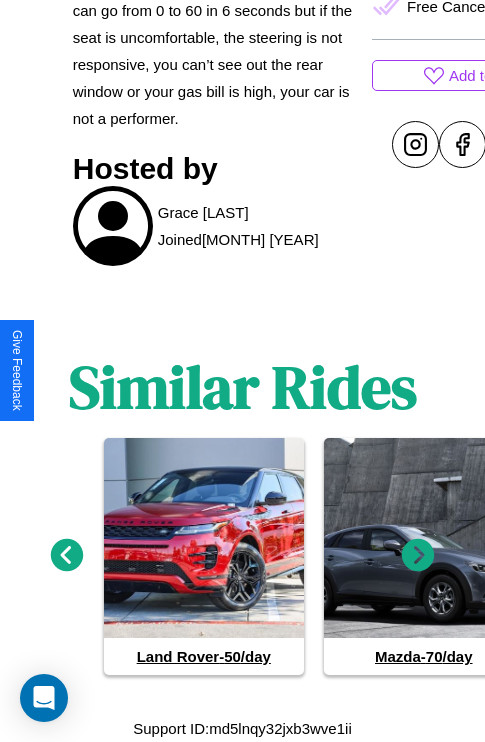 click 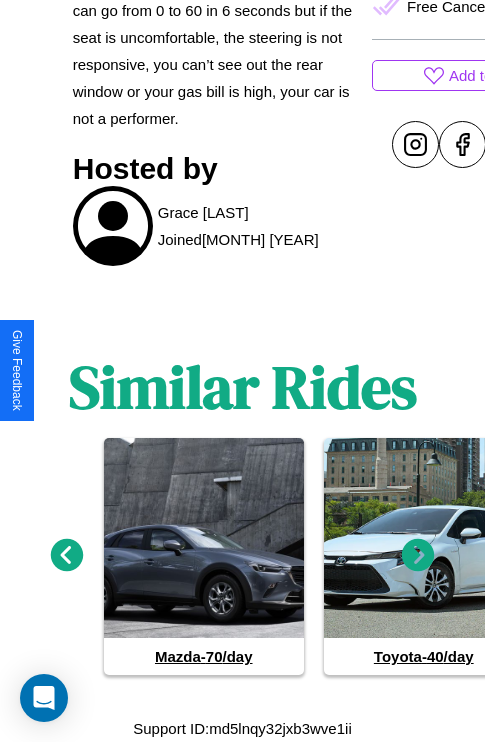 click 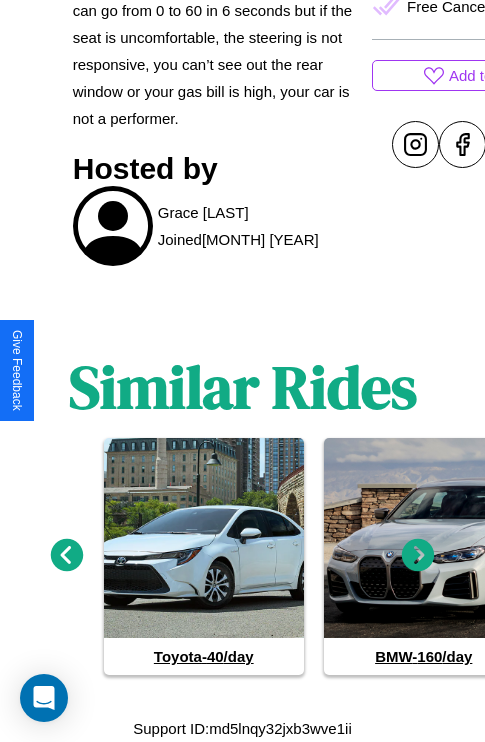 click 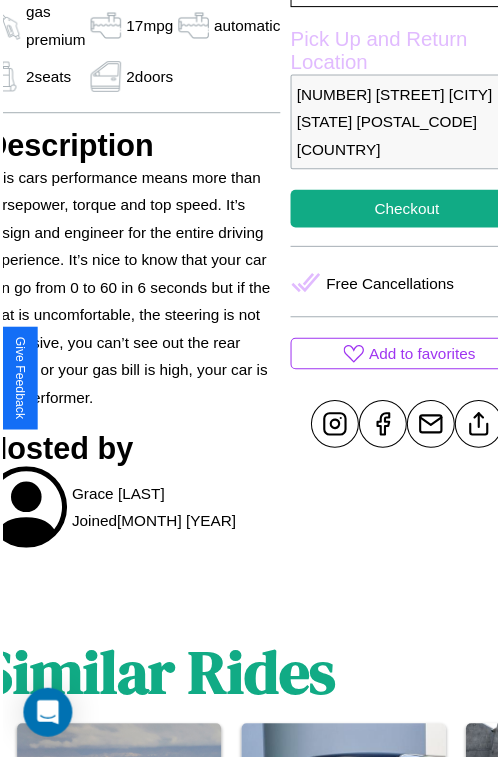 scroll, scrollTop: 640, scrollLeft: 107, axis: both 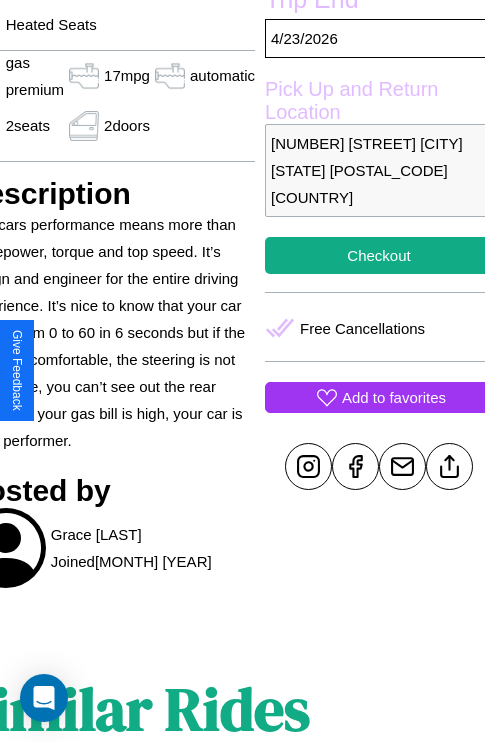 click on "Add to favorites" at bounding box center [394, 397] 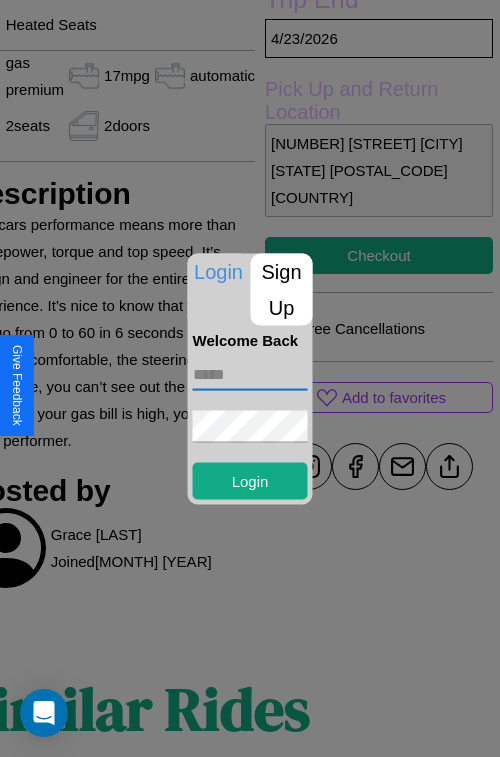 click at bounding box center (250, 374) 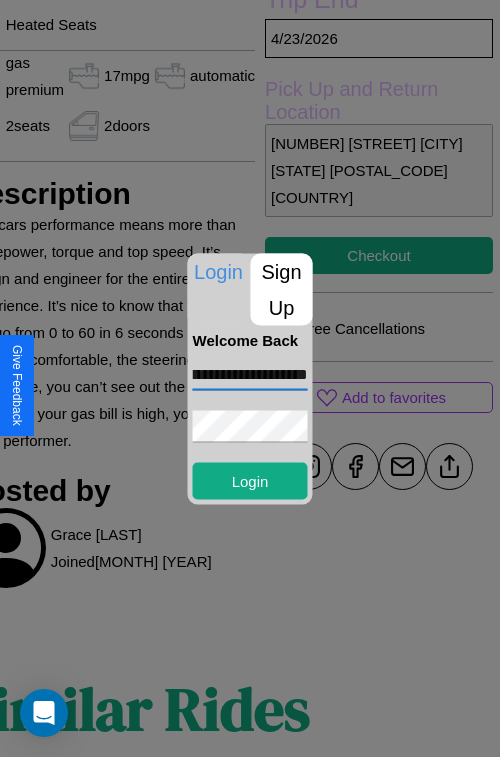 scroll, scrollTop: 0, scrollLeft: 51, axis: horizontal 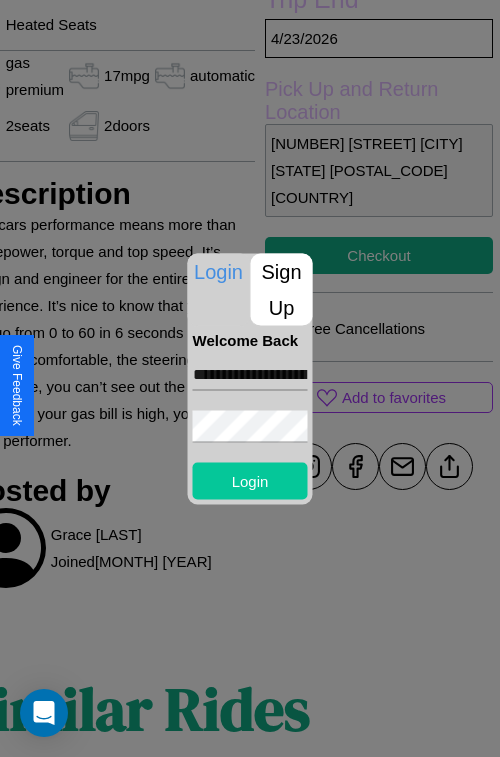 click on "Login" at bounding box center (250, 480) 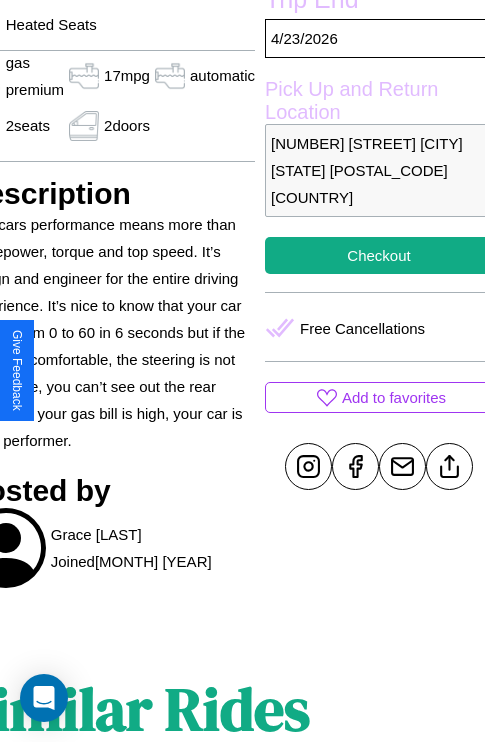 scroll, scrollTop: 640, scrollLeft: 107, axis: both 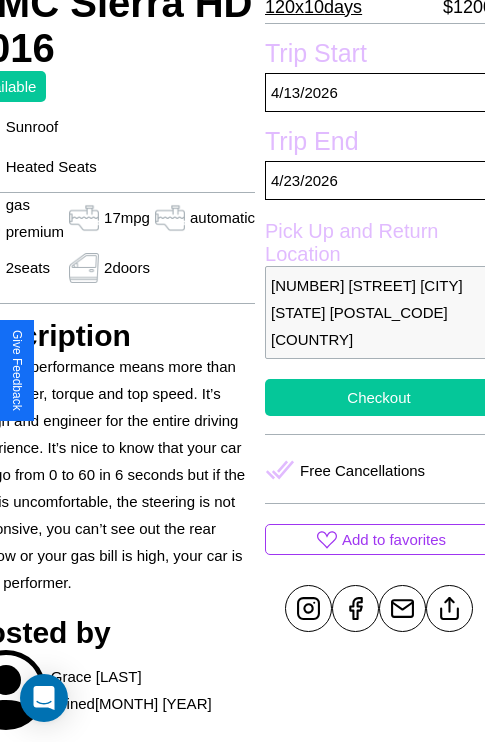 click on "Checkout" at bounding box center [379, 397] 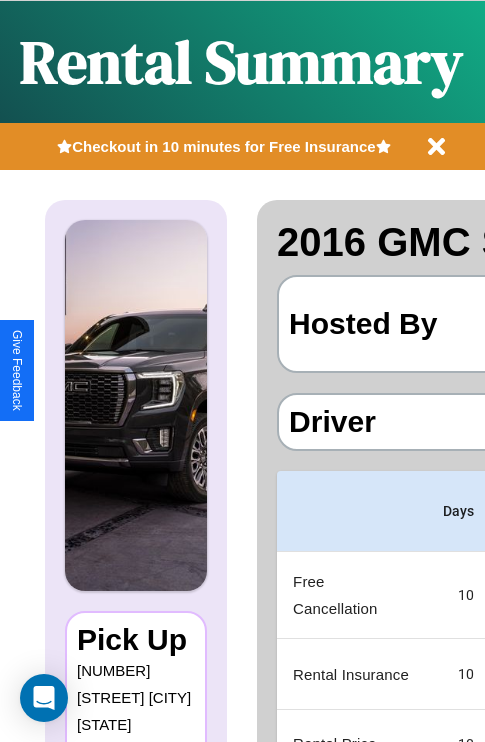 scroll, scrollTop: 0, scrollLeft: 378, axis: horizontal 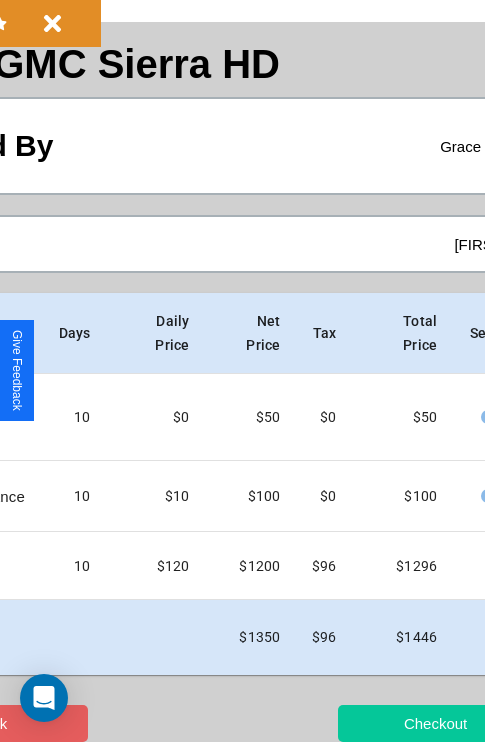 click on "Checkout" at bounding box center (435, 723) 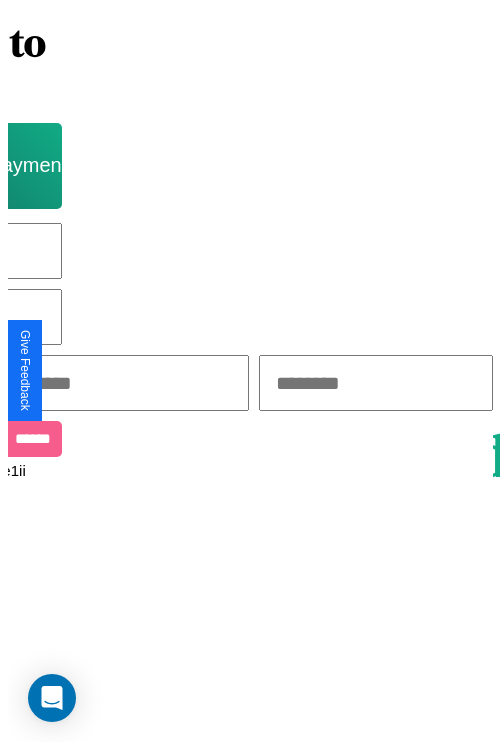 scroll, scrollTop: 0, scrollLeft: 0, axis: both 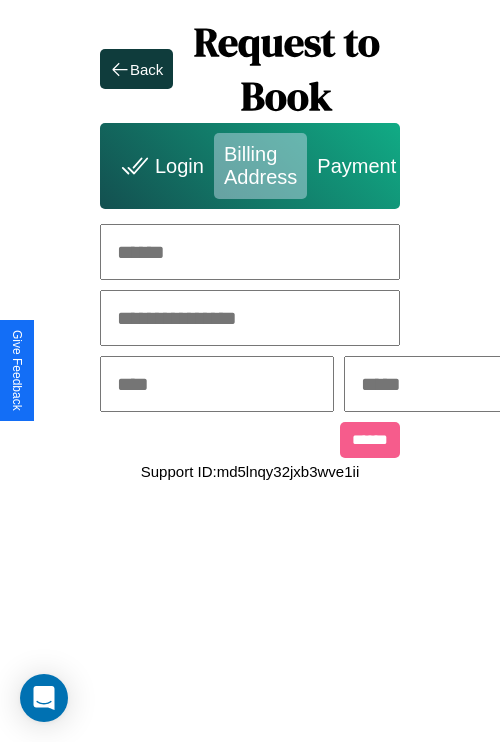 click at bounding box center (250, 252) 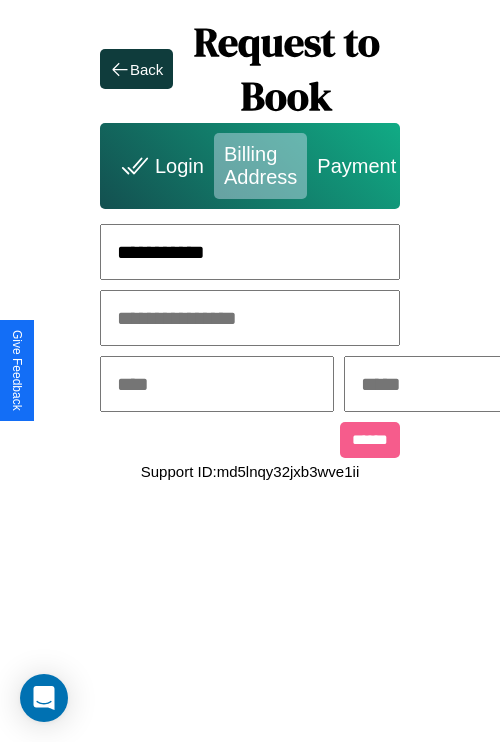 type on "**********" 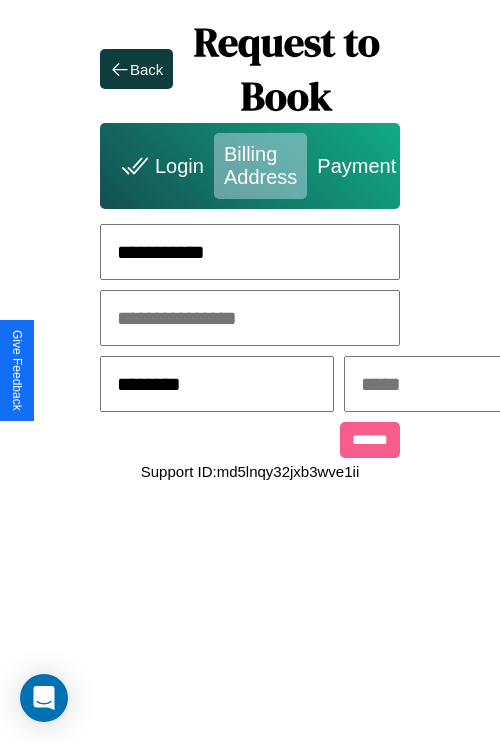 type on "********" 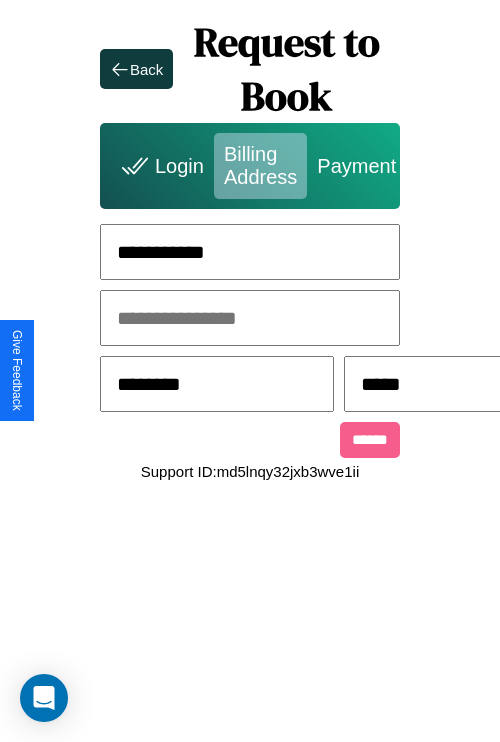 scroll, scrollTop: 0, scrollLeft: 517, axis: horizontal 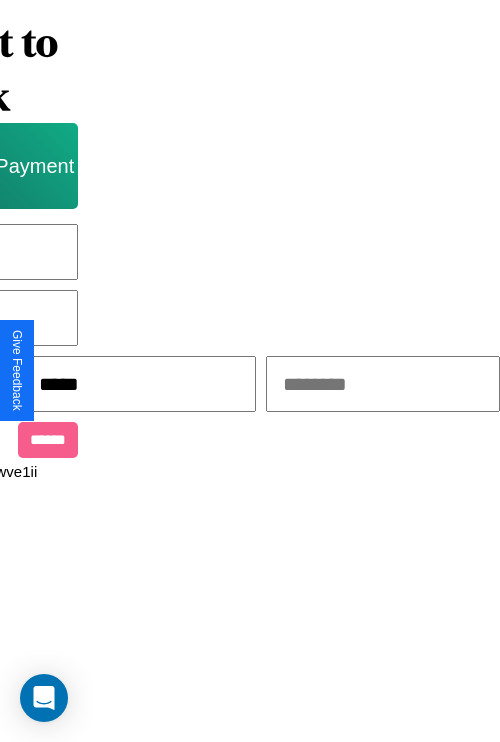 type on "*****" 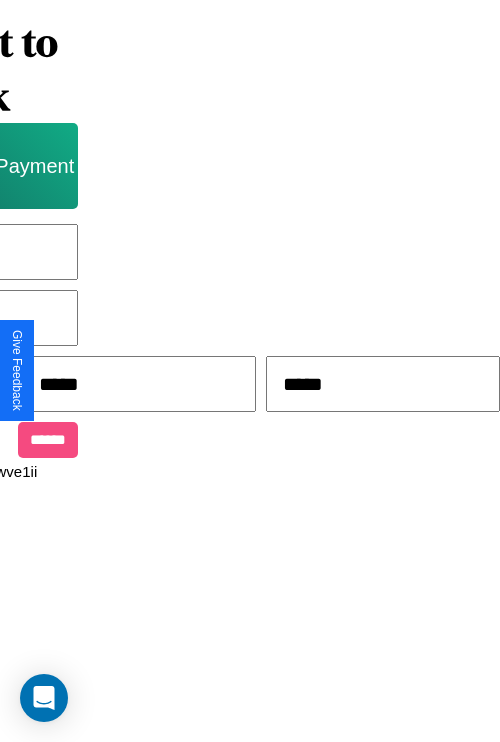 type on "*****" 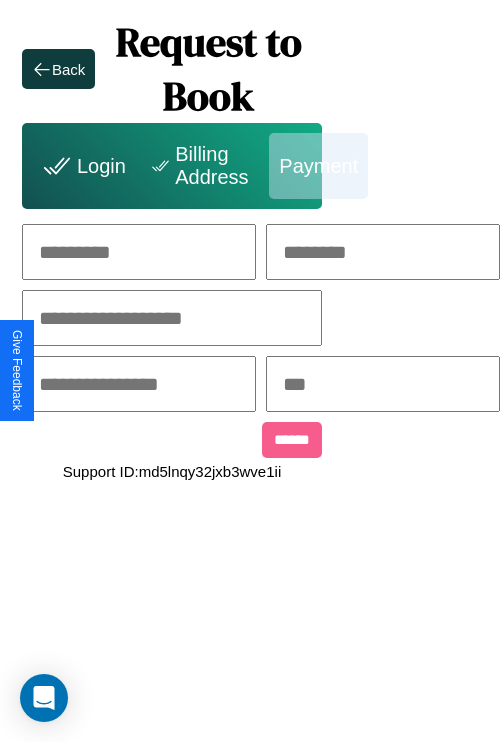 scroll, scrollTop: 0, scrollLeft: 208, axis: horizontal 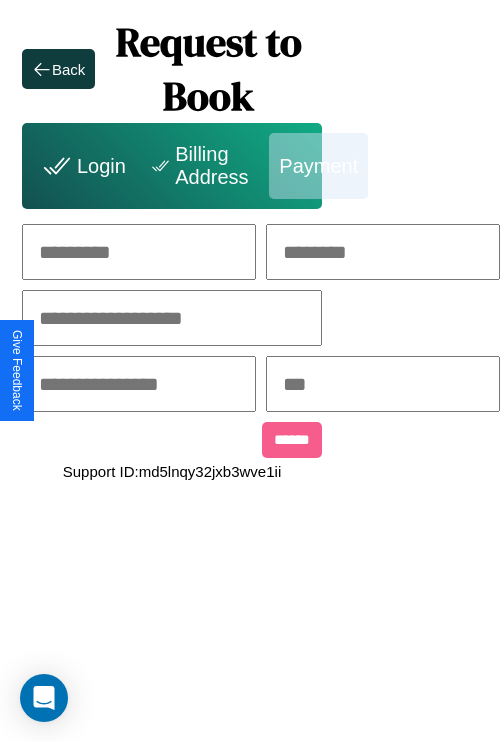 click at bounding box center (139, 252) 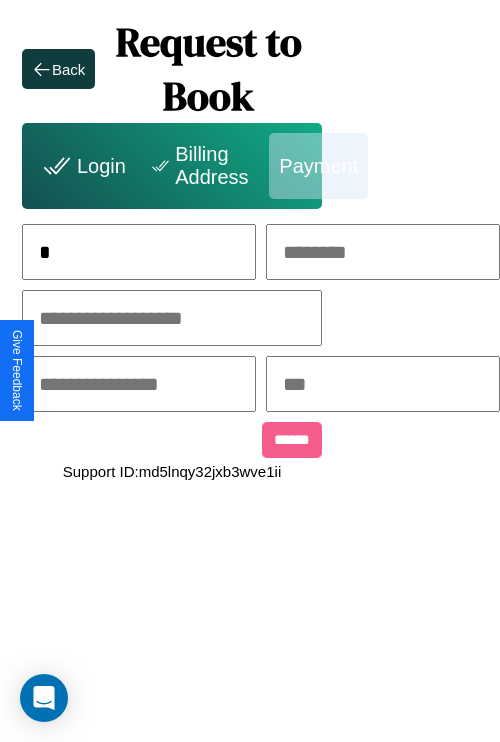scroll, scrollTop: 0, scrollLeft: 133, axis: horizontal 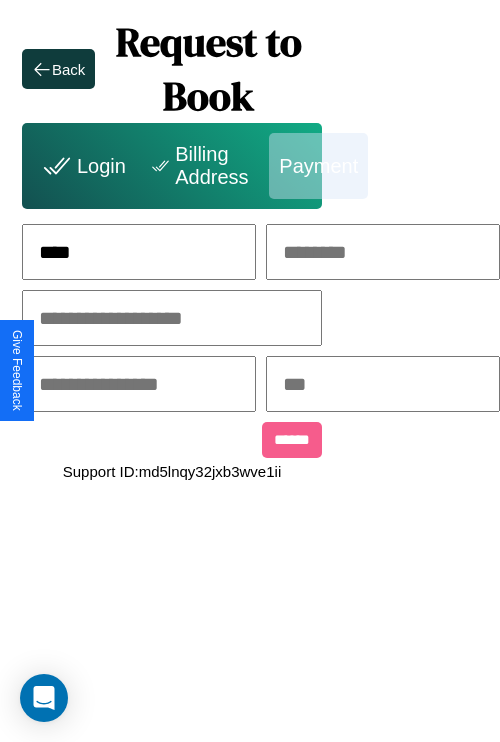 type on "****" 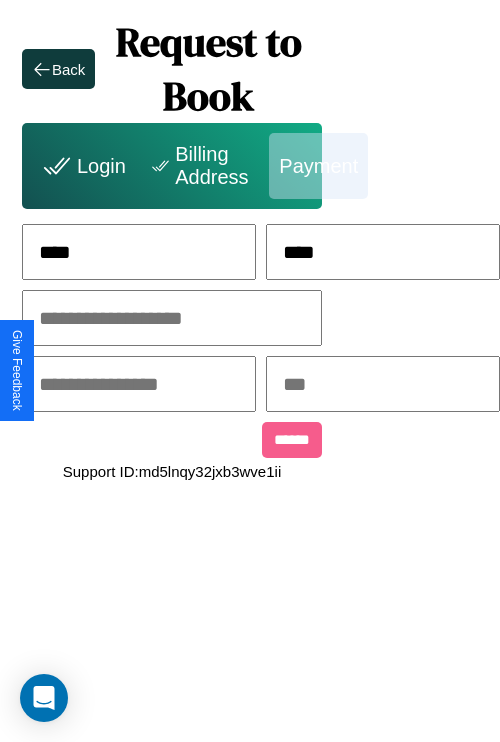 type on "****" 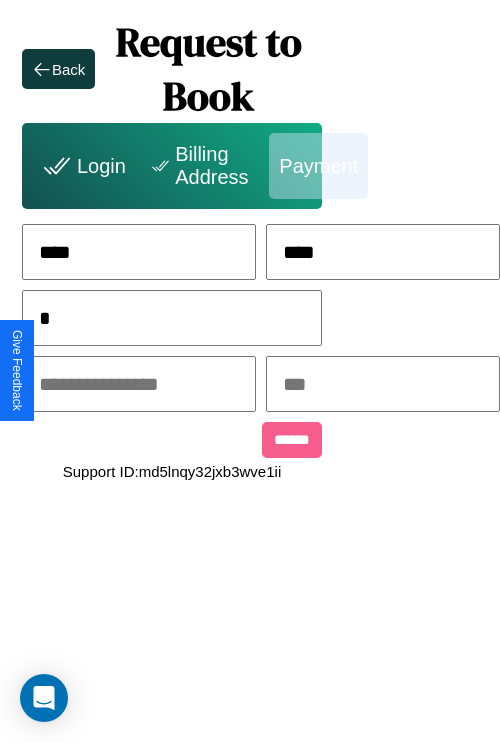 scroll, scrollTop: 0, scrollLeft: 128, axis: horizontal 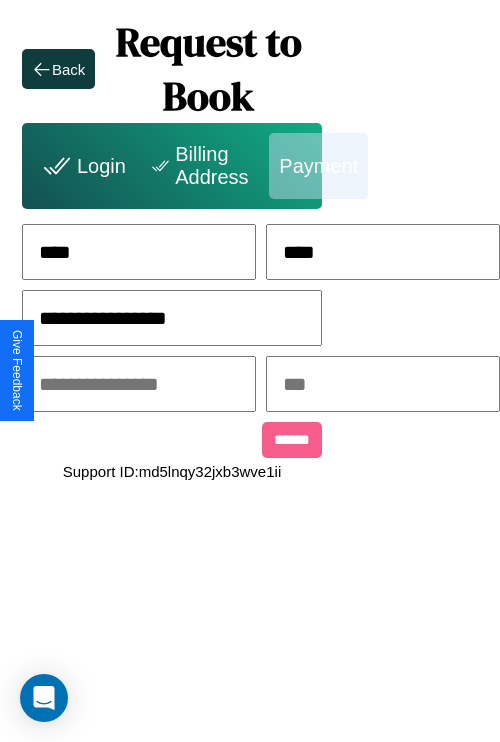 type on "**********" 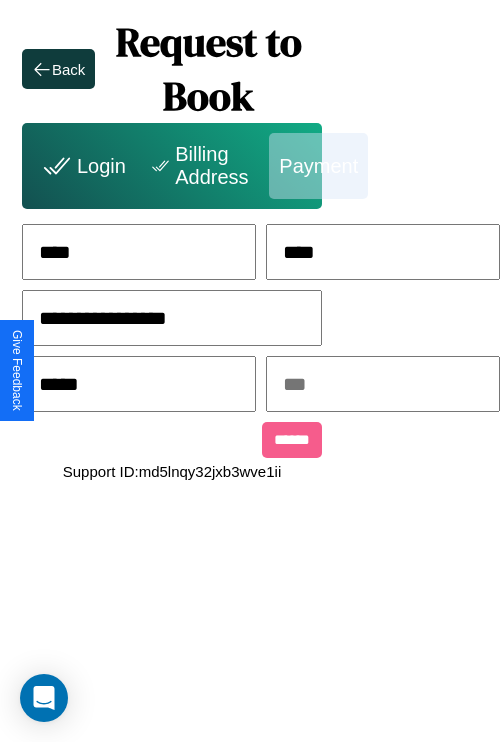 type on "*****" 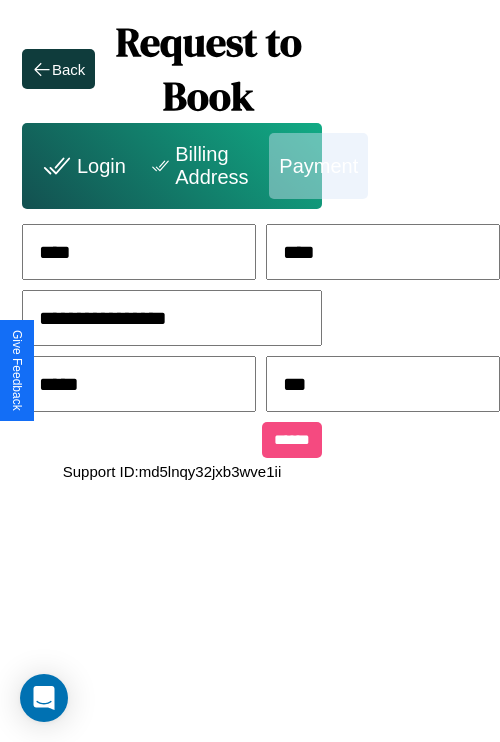 type on "***" 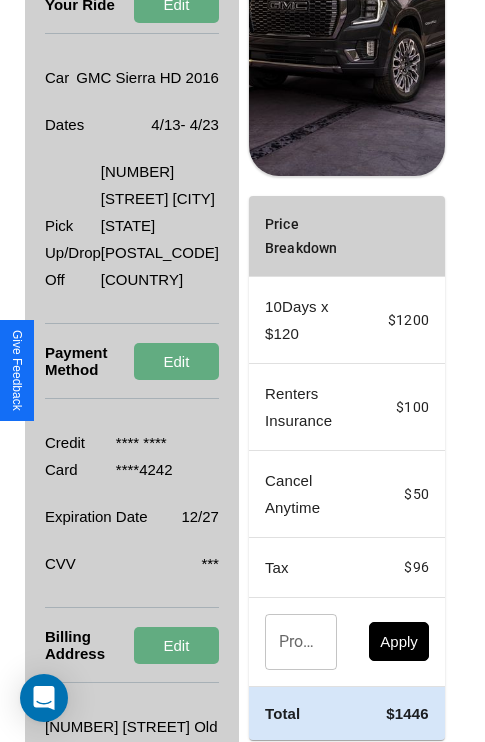 scroll, scrollTop: 509, scrollLeft: 72, axis: both 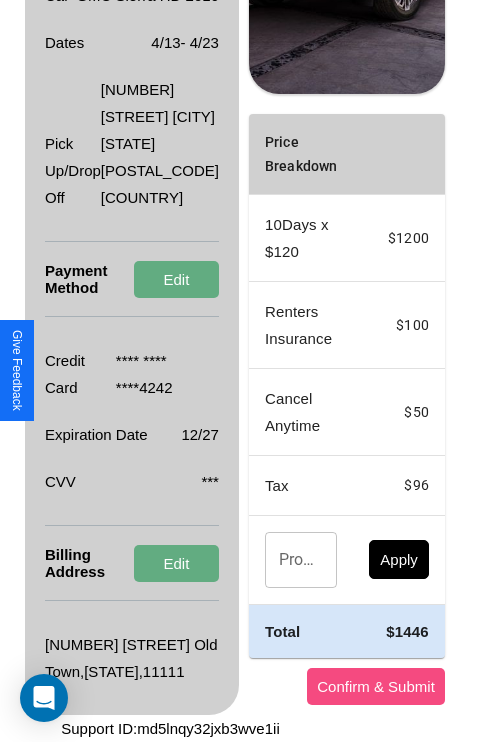 click on "Confirm & Submit" at bounding box center (376, 686) 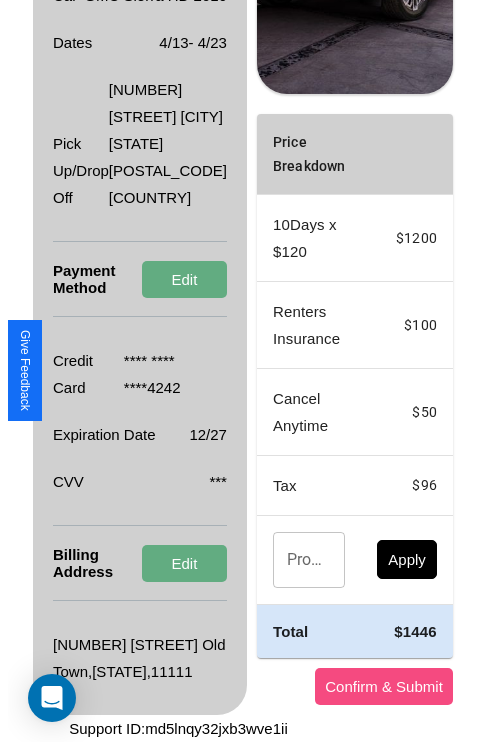 scroll, scrollTop: 0, scrollLeft: 72, axis: horizontal 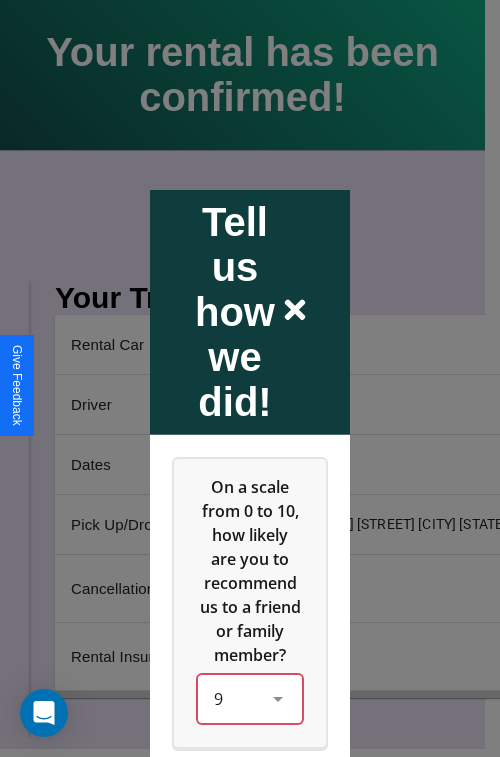 click on "9" at bounding box center (250, 698) 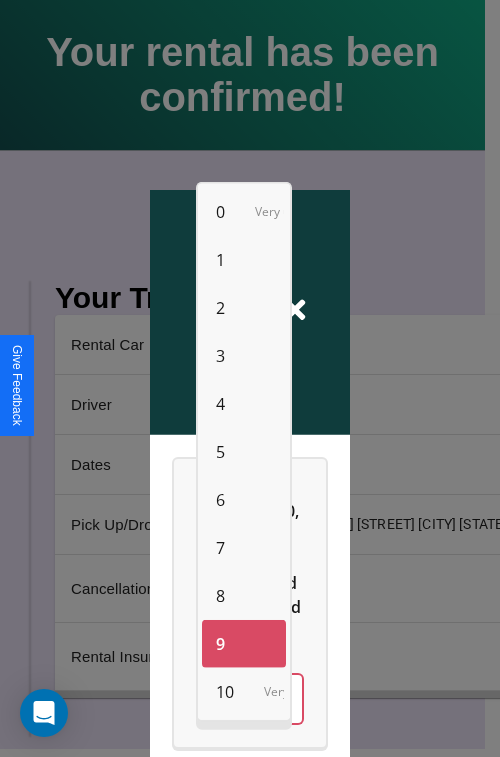 click on "8" at bounding box center [220, 596] 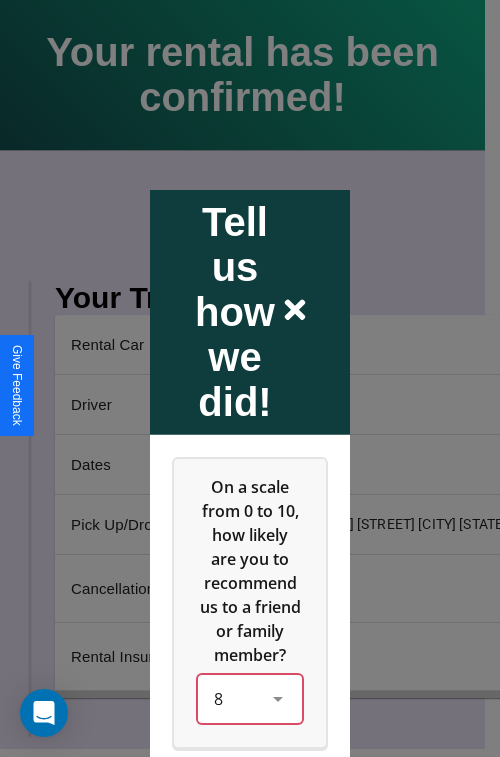 scroll, scrollTop: 286, scrollLeft: 0, axis: vertical 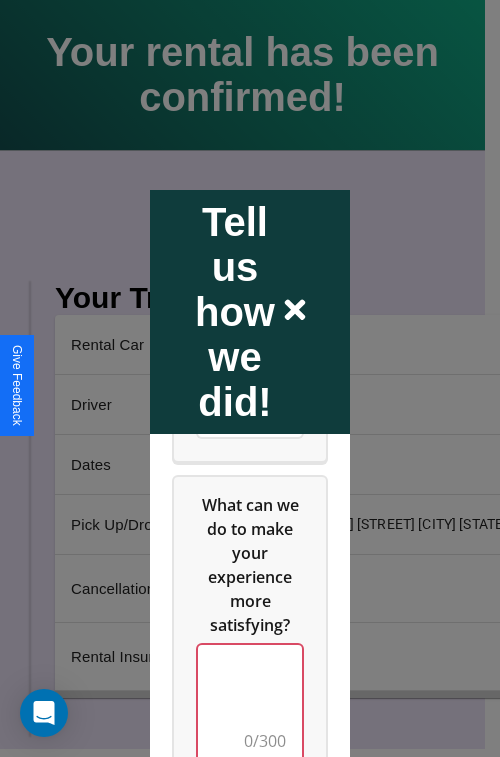 click at bounding box center (250, 704) 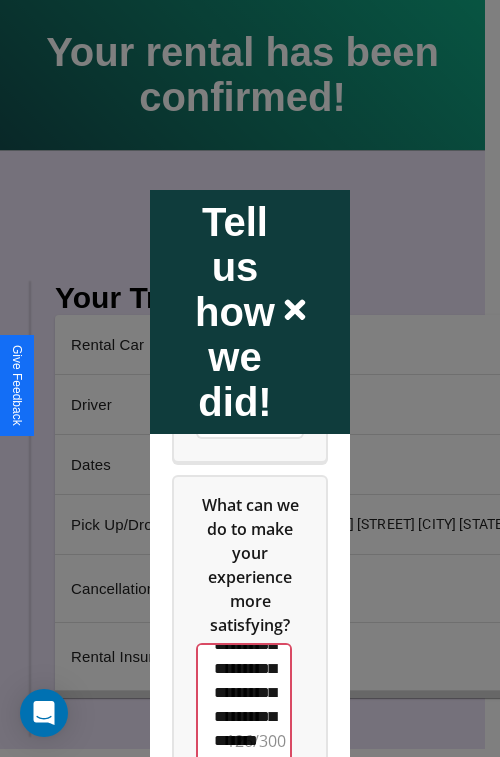 scroll, scrollTop: 516, scrollLeft: 0, axis: vertical 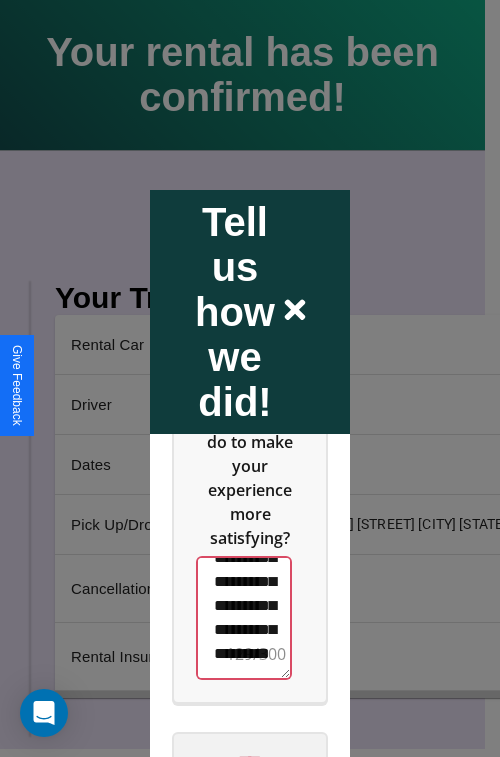 type on "**********" 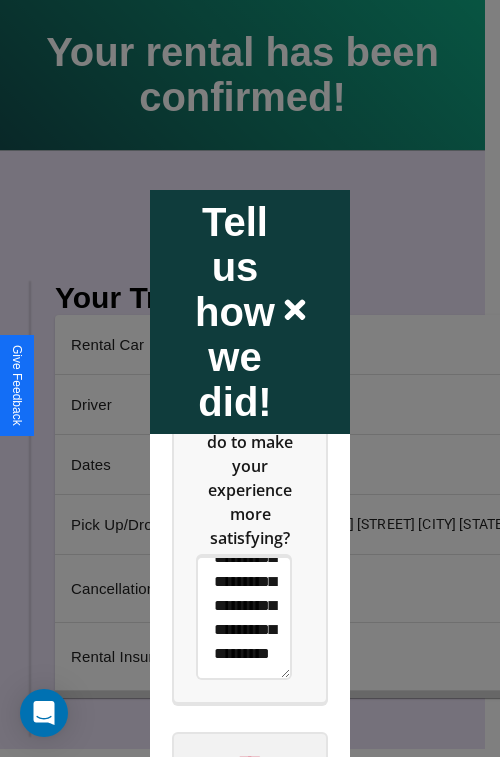 click on "****" at bounding box center (250, 761) 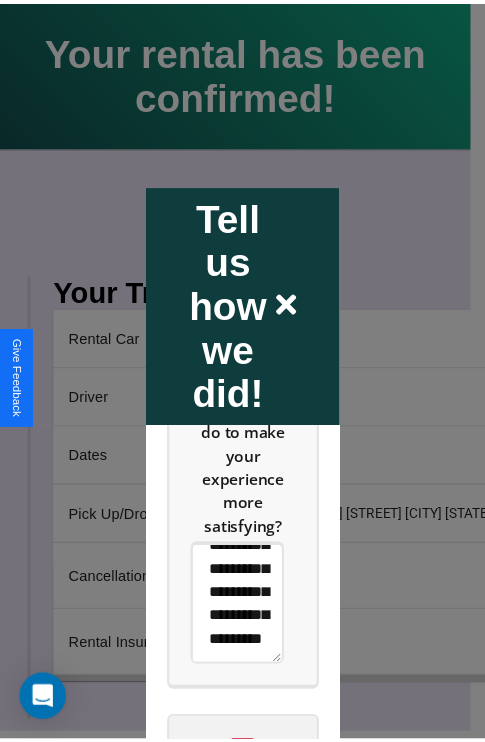 scroll, scrollTop: 0, scrollLeft: 0, axis: both 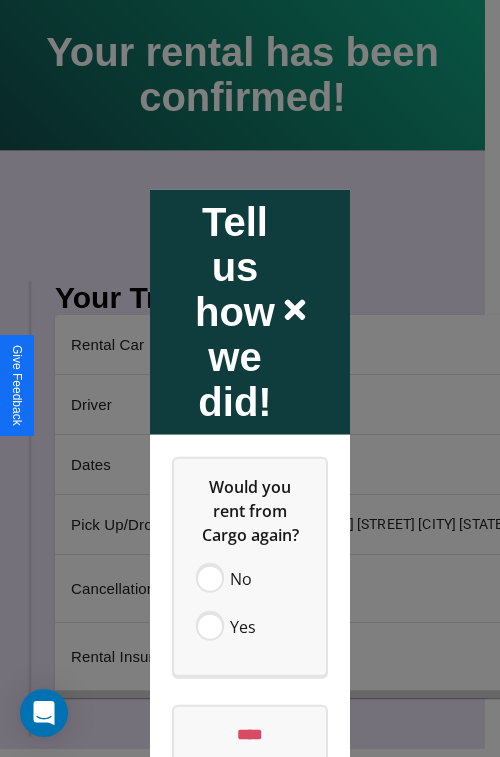 click at bounding box center [250, 378] 